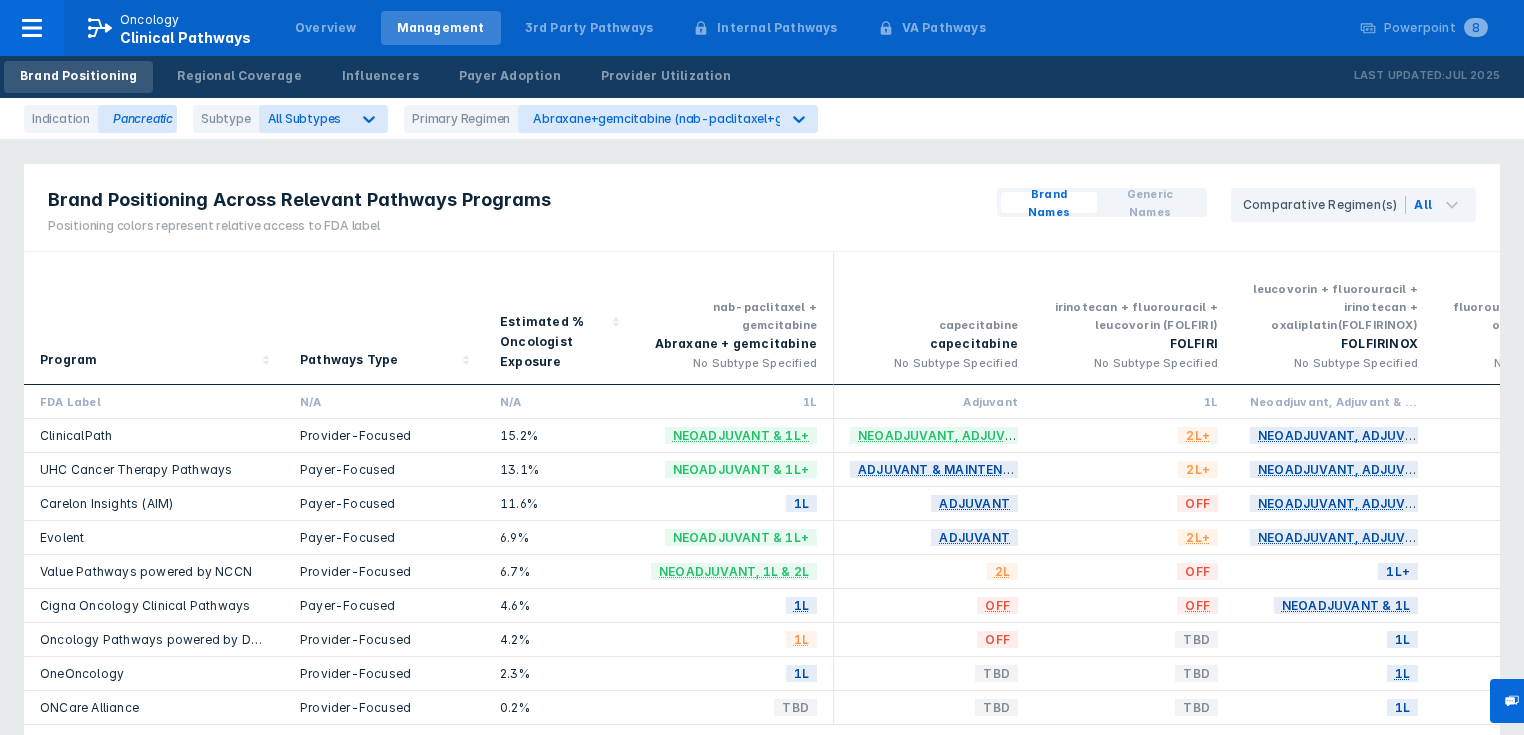 scroll, scrollTop: 0, scrollLeft: 0, axis: both 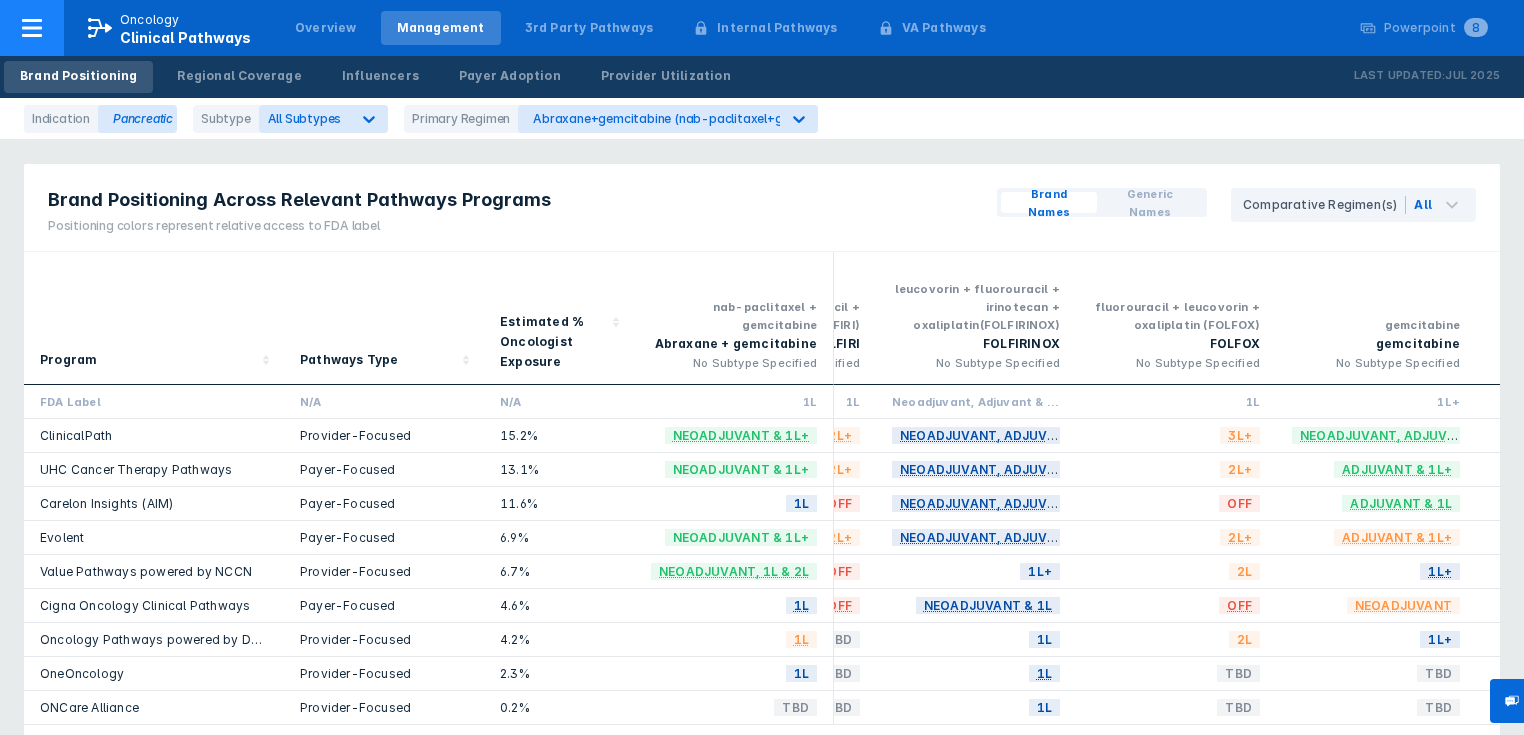 click at bounding box center [32, 28] 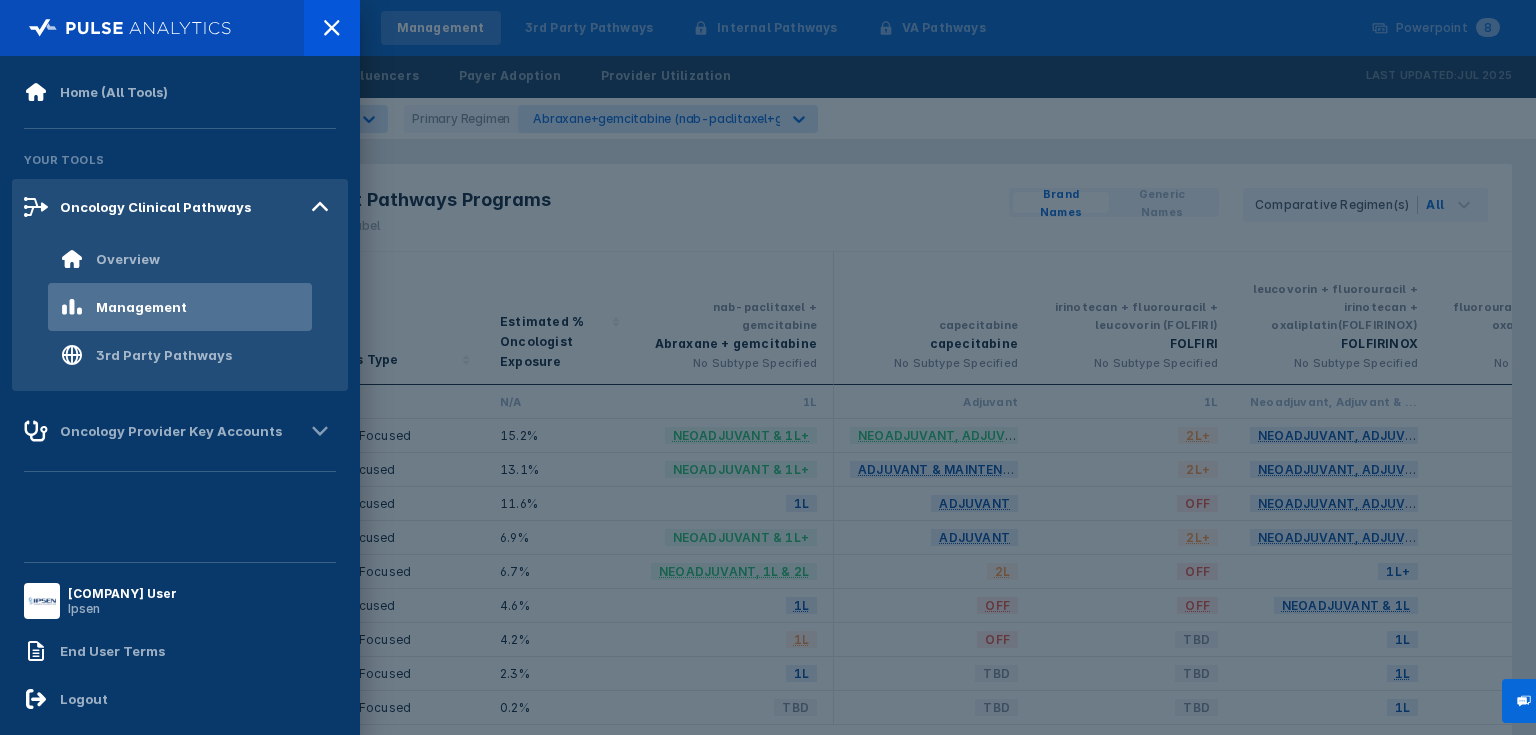 click at bounding box center [768, 367] 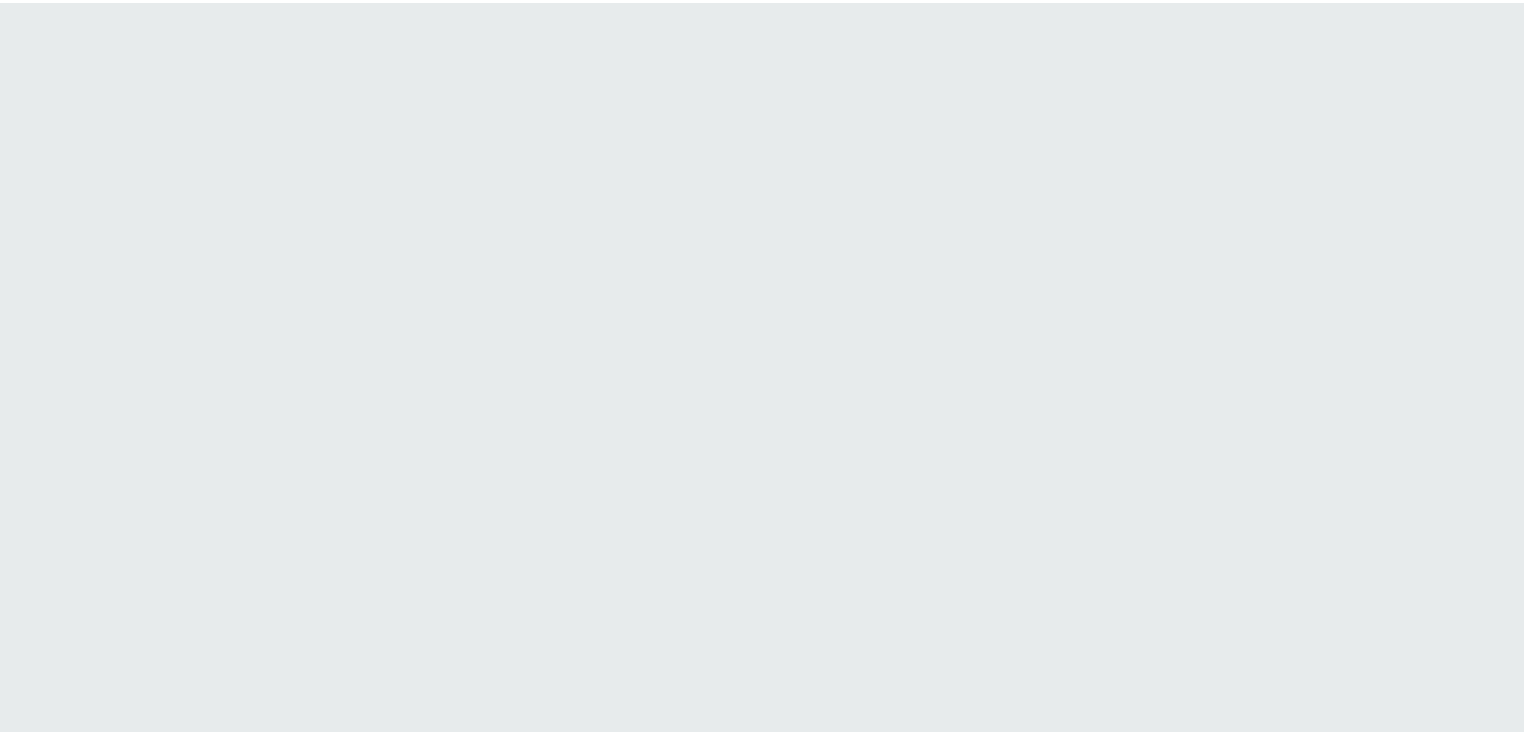 scroll, scrollTop: 0, scrollLeft: 0, axis: both 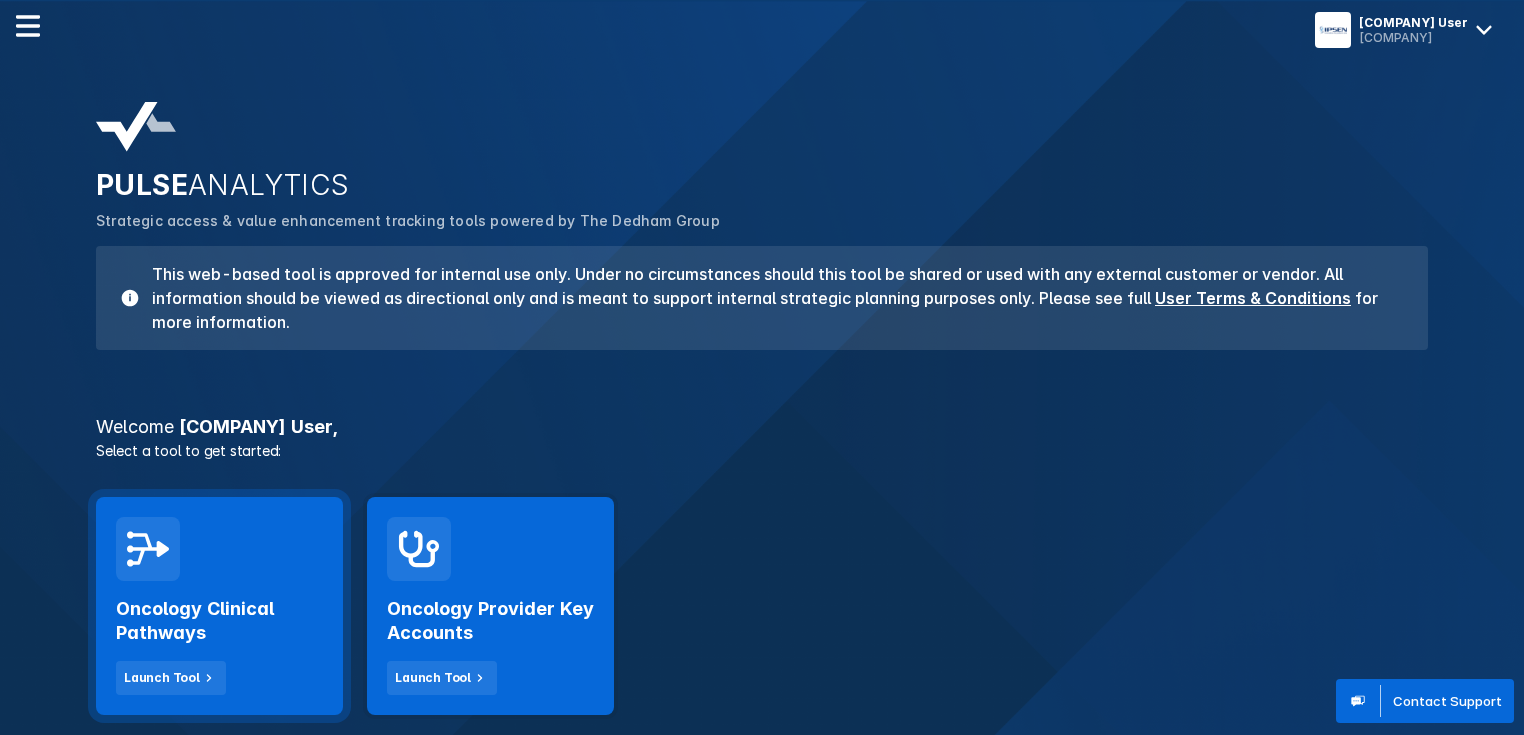 click on "Oncology Clinical Pathways" at bounding box center (219, 621) 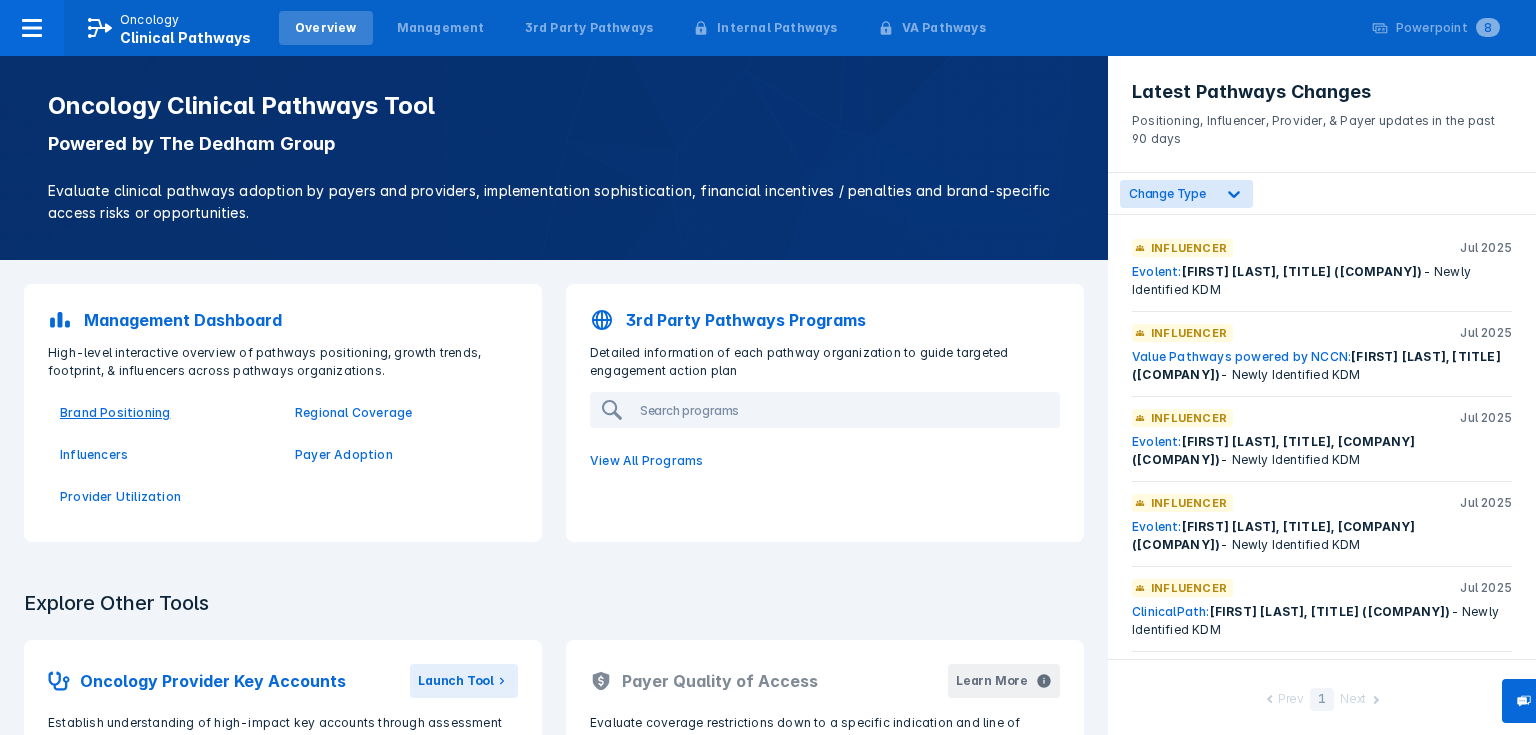 click on "Brand Positioning" at bounding box center [165, 413] 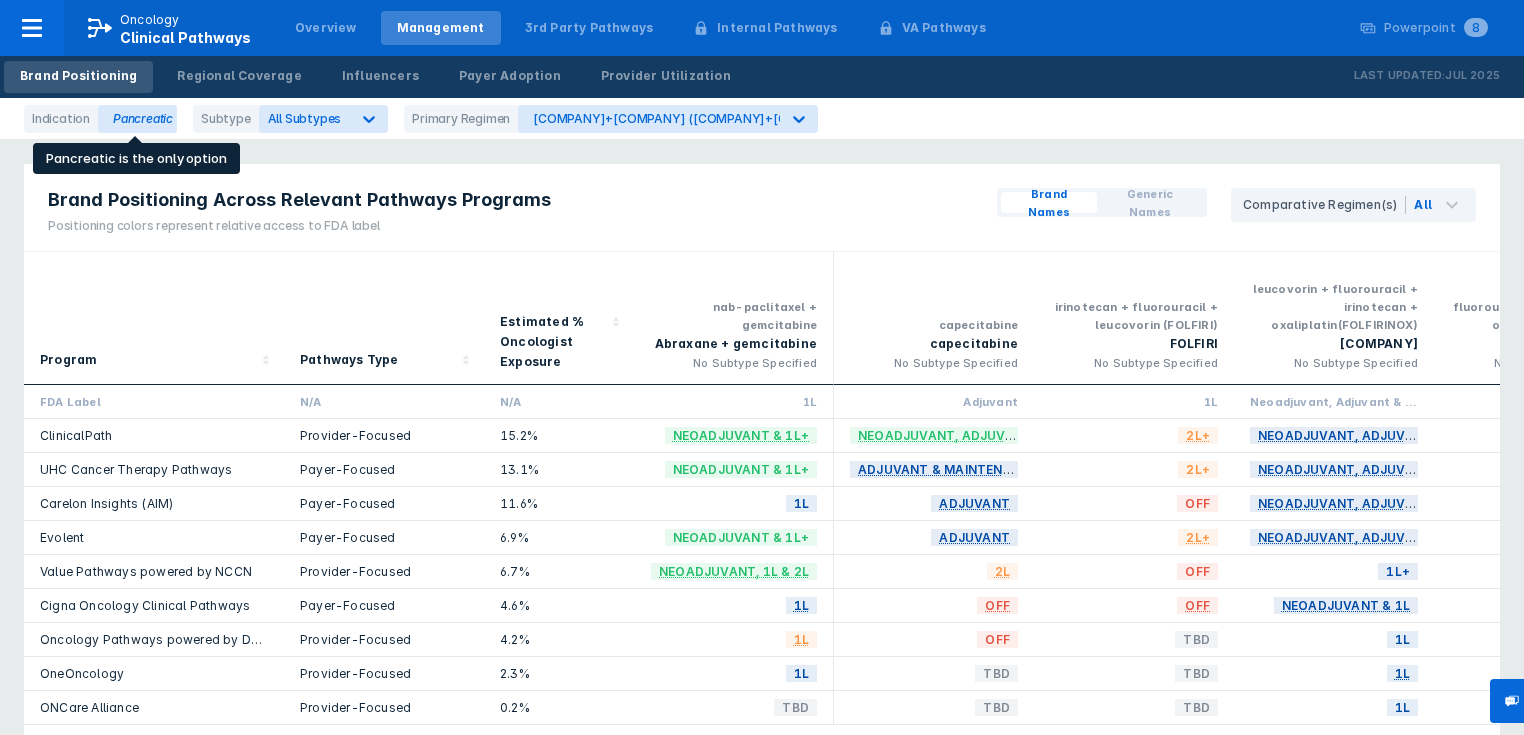 click on "Pancreatic" at bounding box center [137, 119] 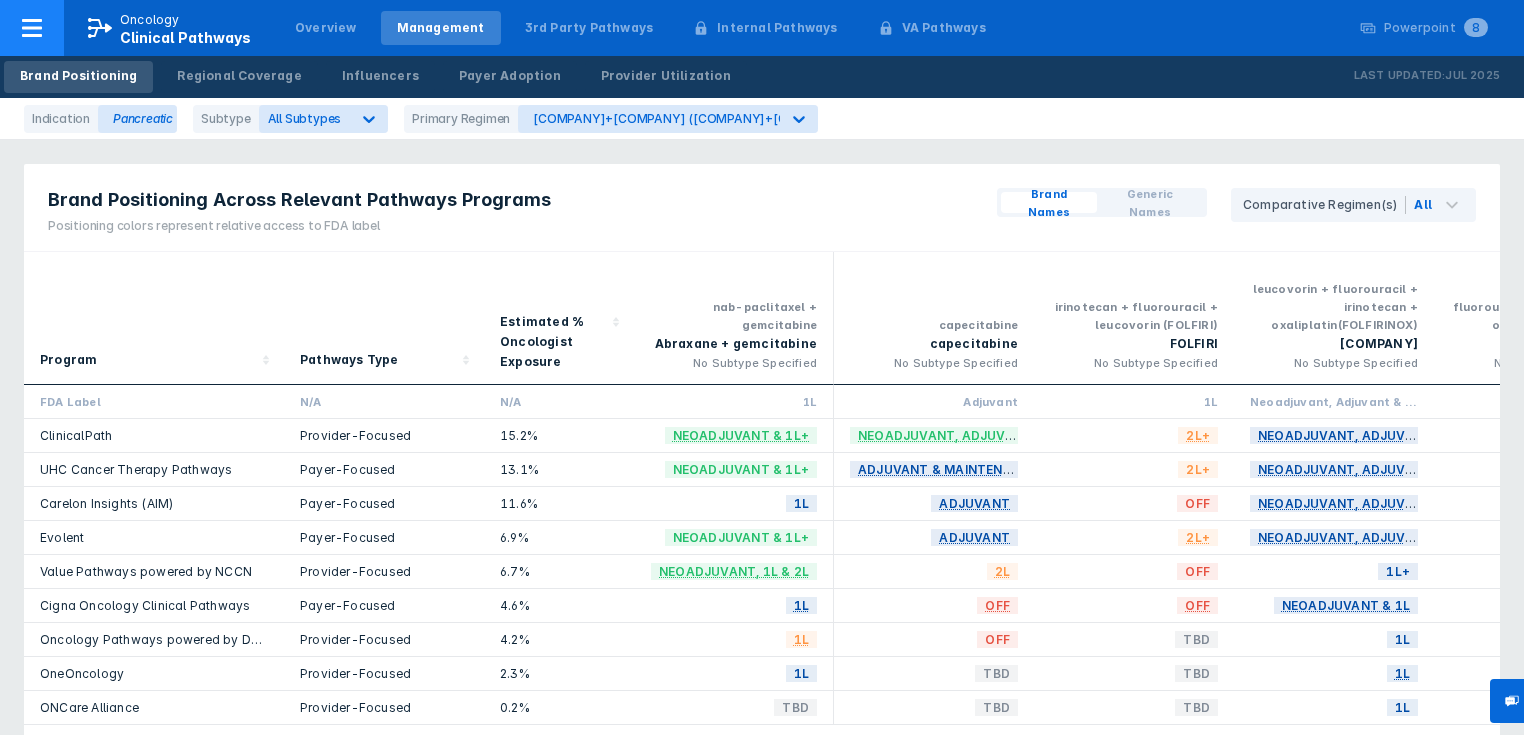 click 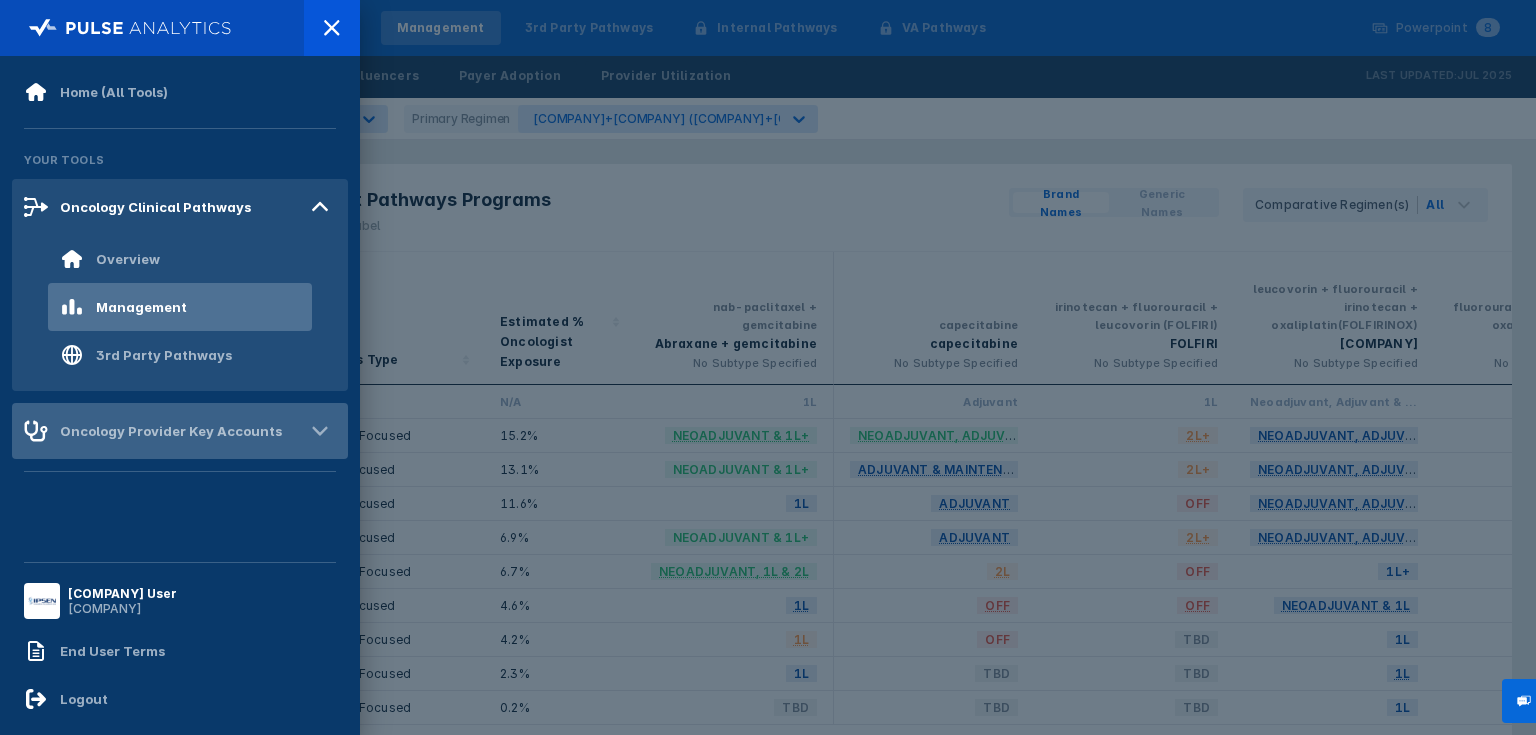 click on "Oncology Provider Key Accounts" at bounding box center [171, 431] 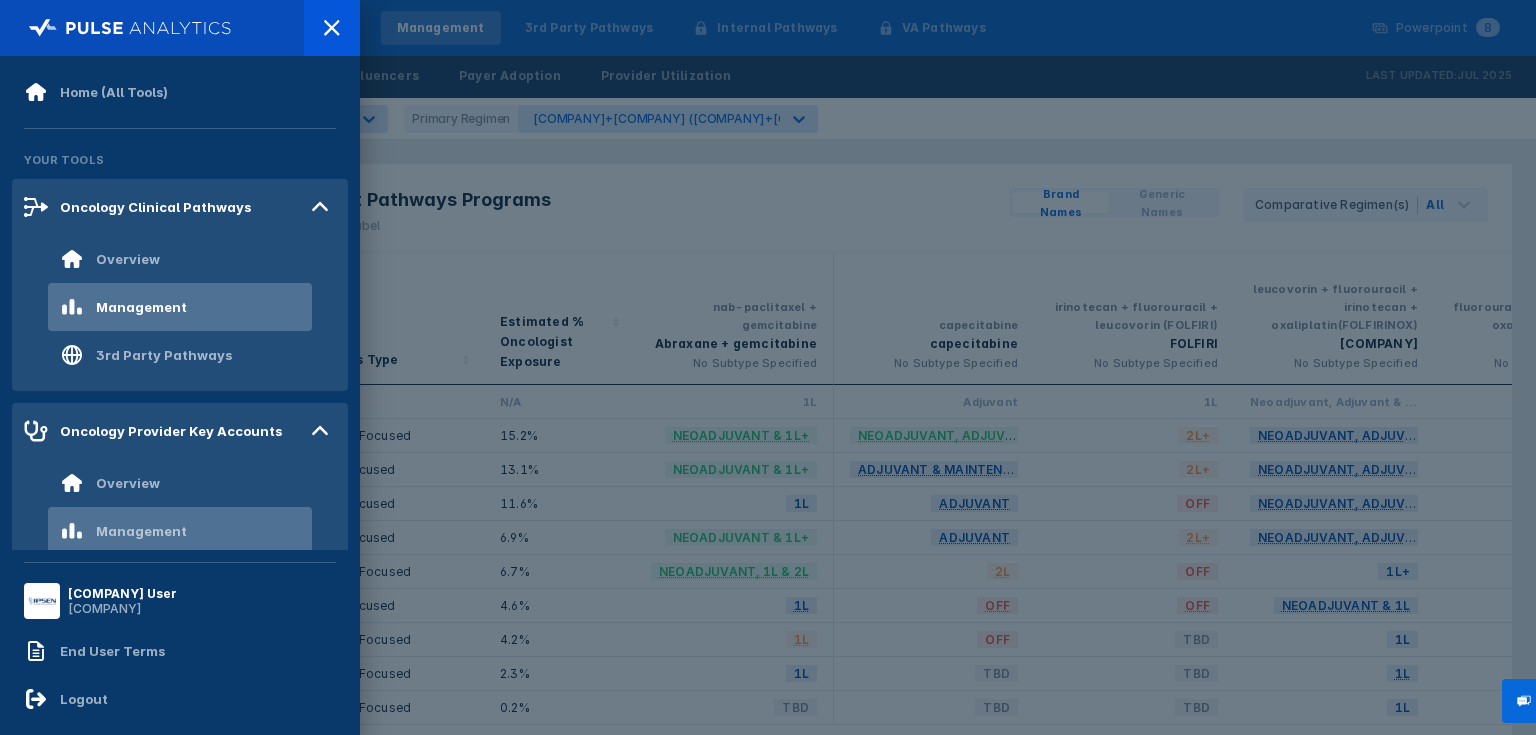 click on "Management" at bounding box center [141, 531] 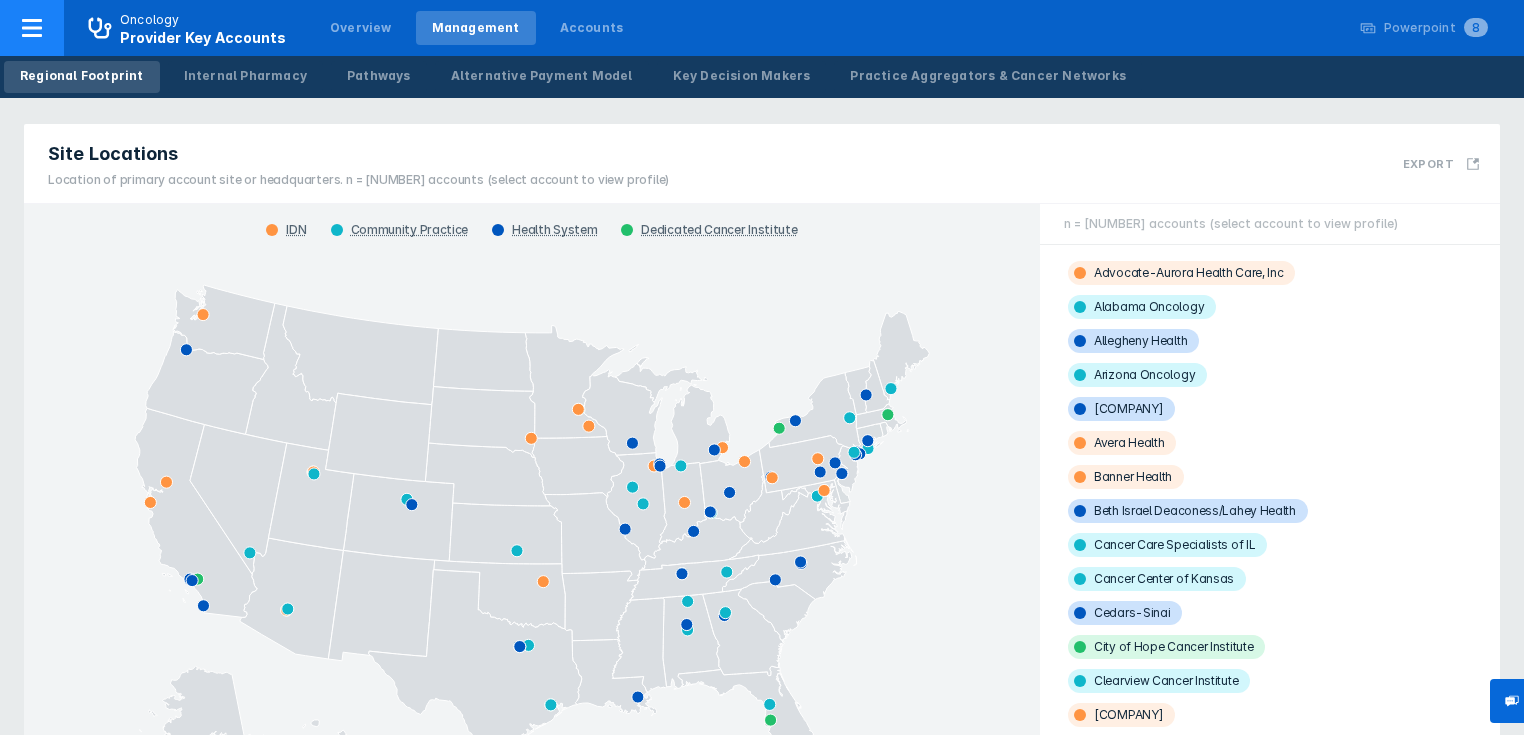 click 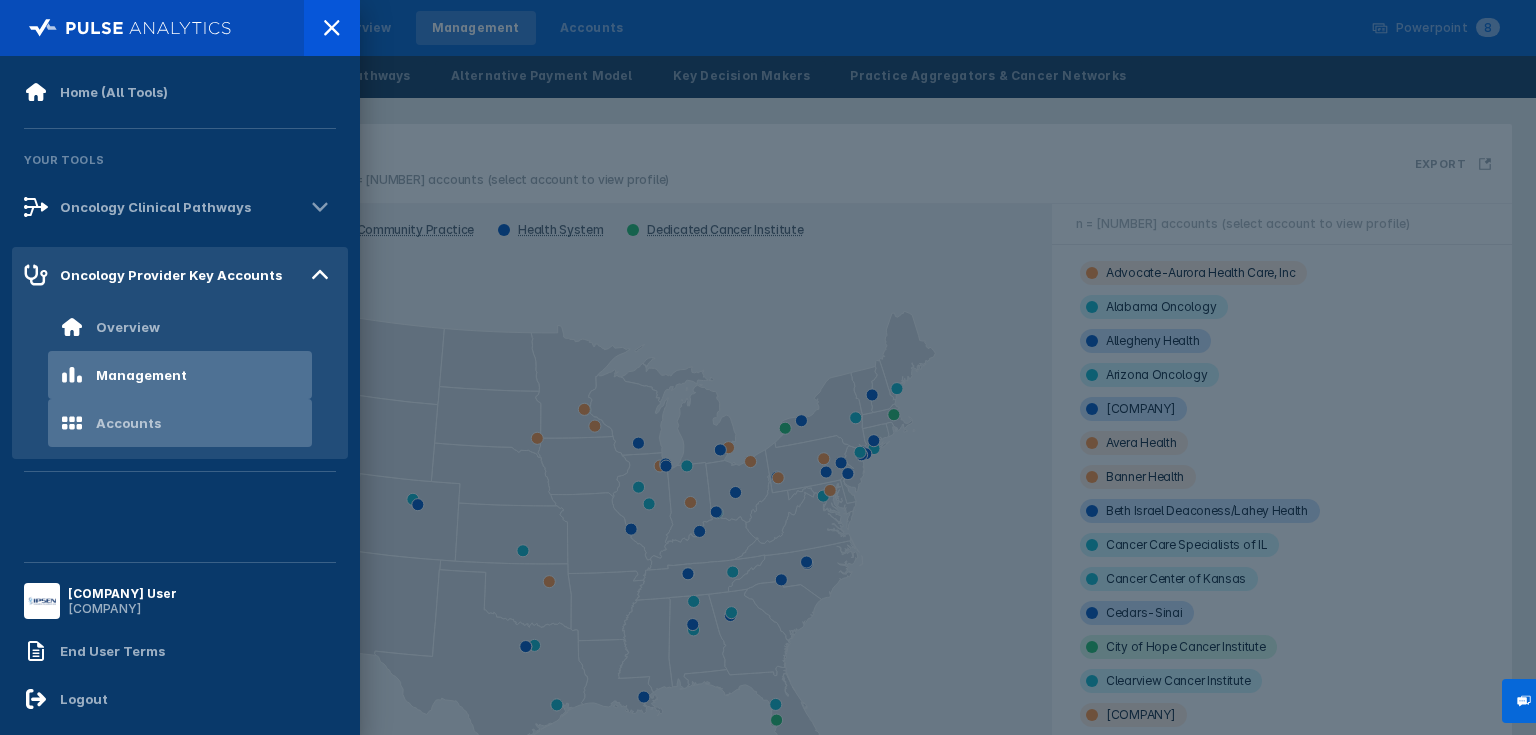 click on "Accounts" at bounding box center [128, 423] 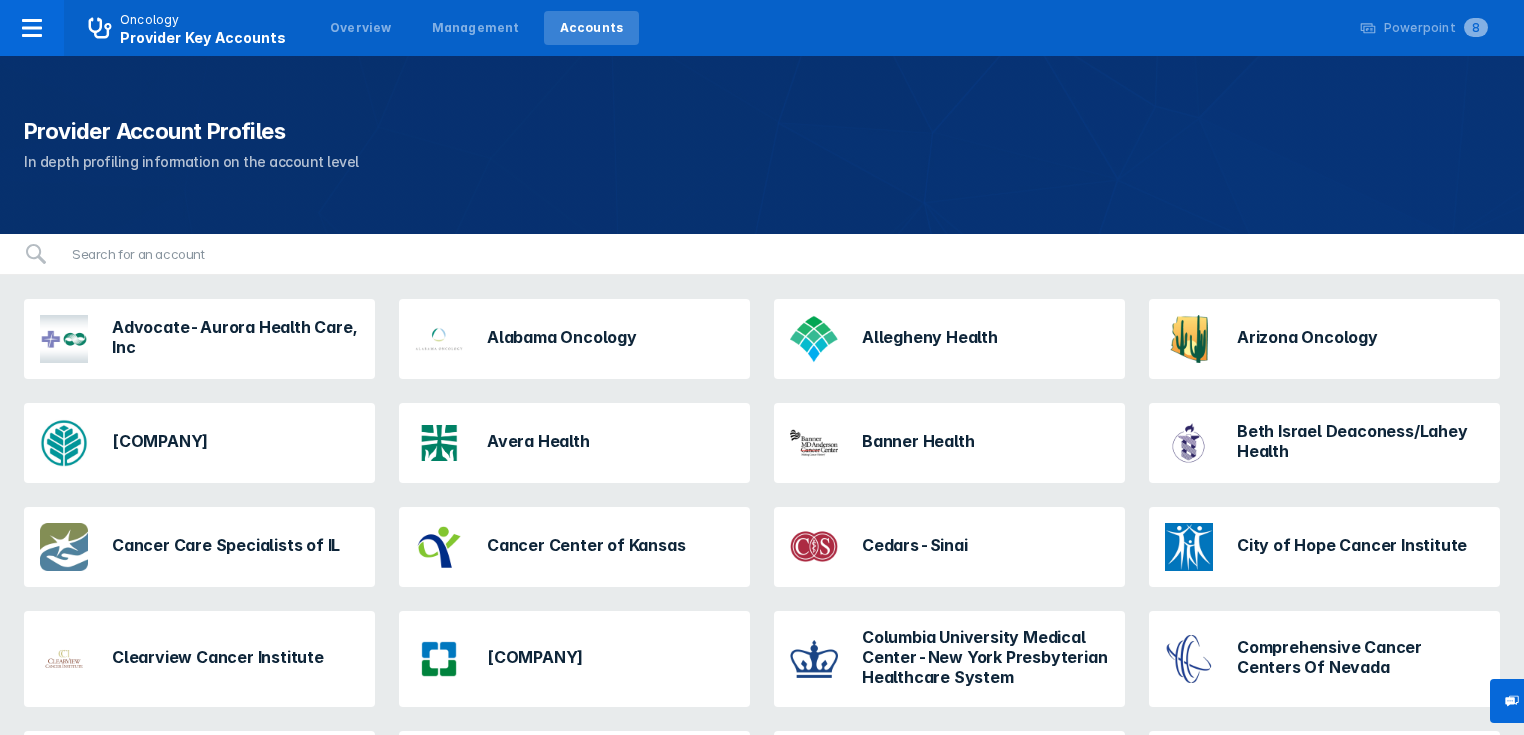 click on "Allegheny Health" at bounding box center [930, 339] 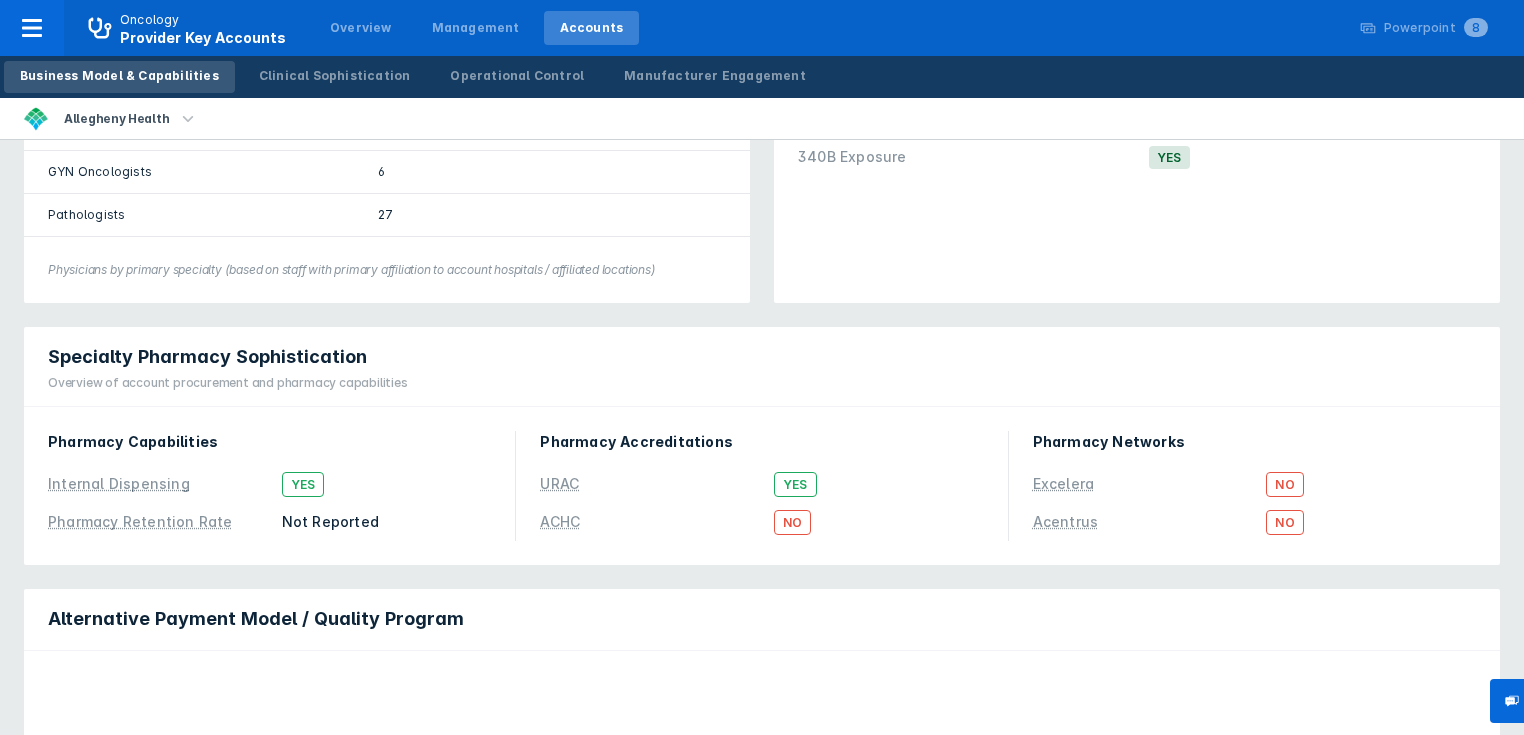 scroll, scrollTop: 160, scrollLeft: 0, axis: vertical 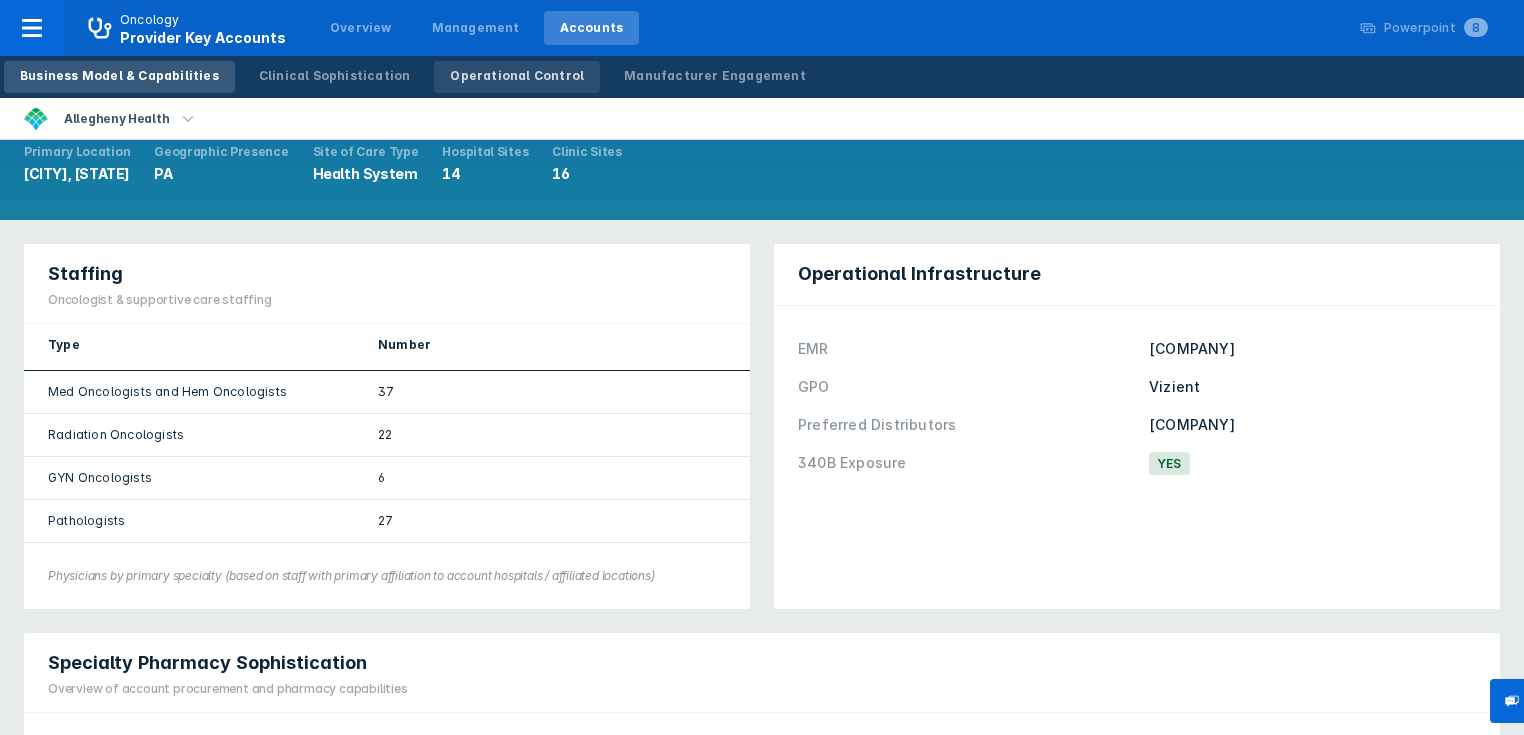 click on "Operational Control" at bounding box center (517, 76) 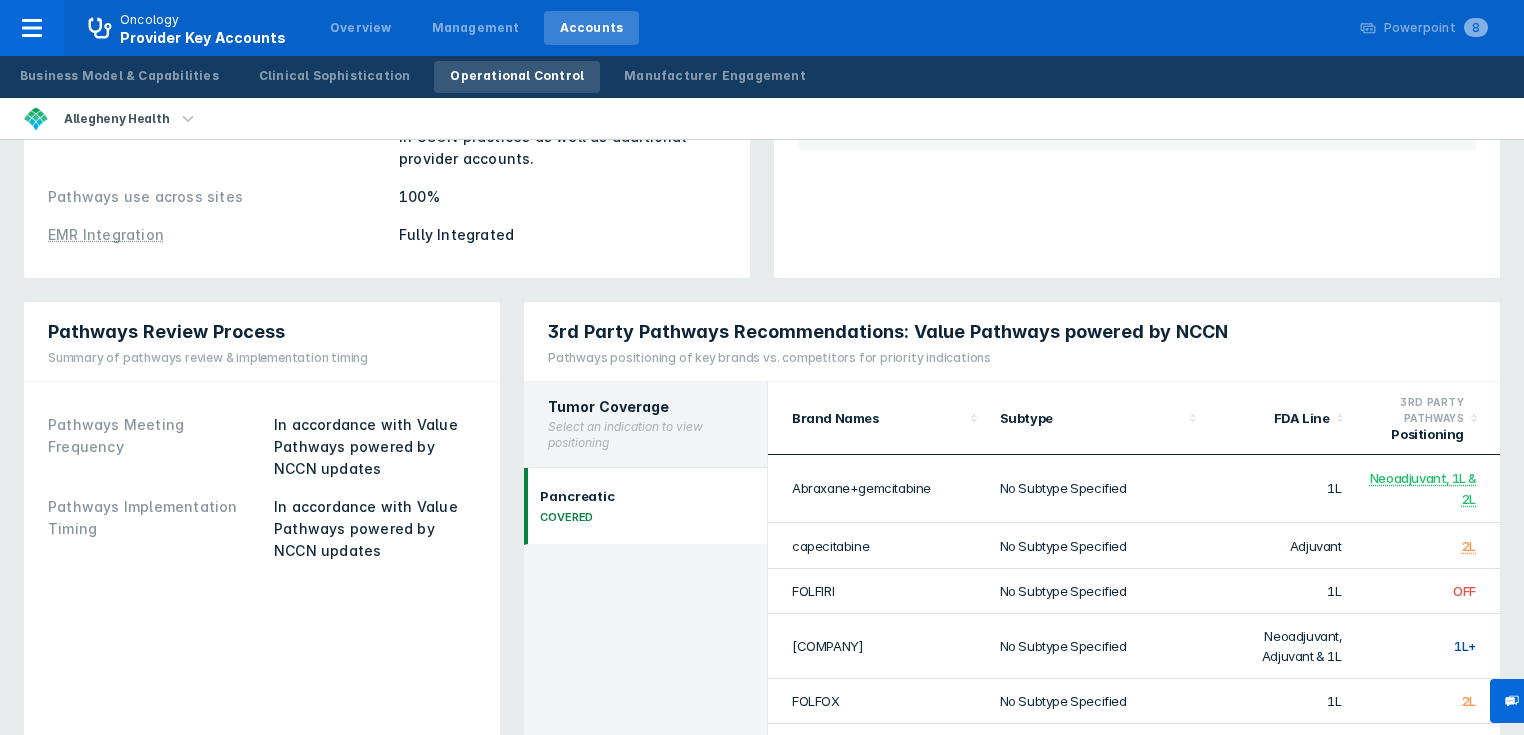scroll, scrollTop: 320, scrollLeft: 0, axis: vertical 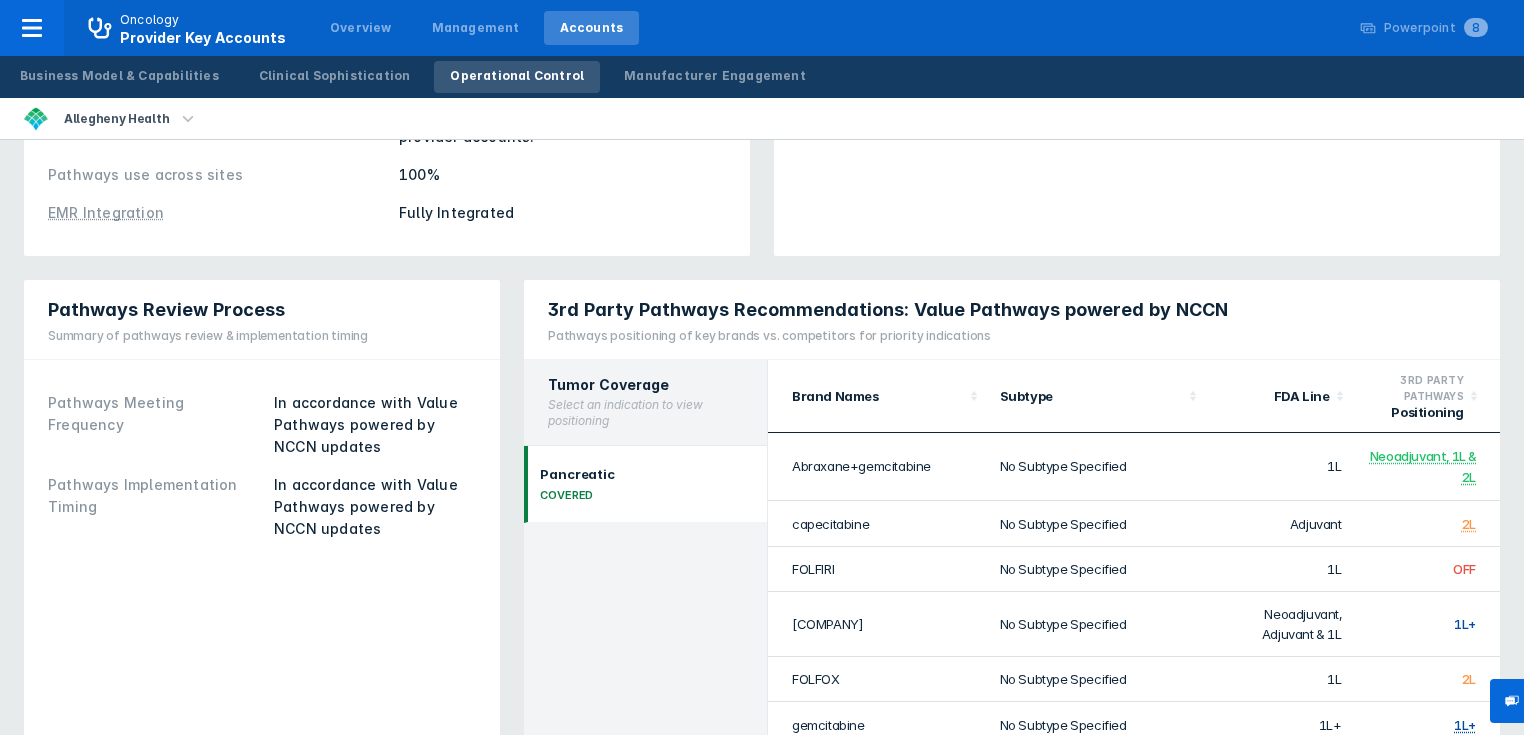 click on "Select an indication to view positioning" at bounding box center [645, 413] 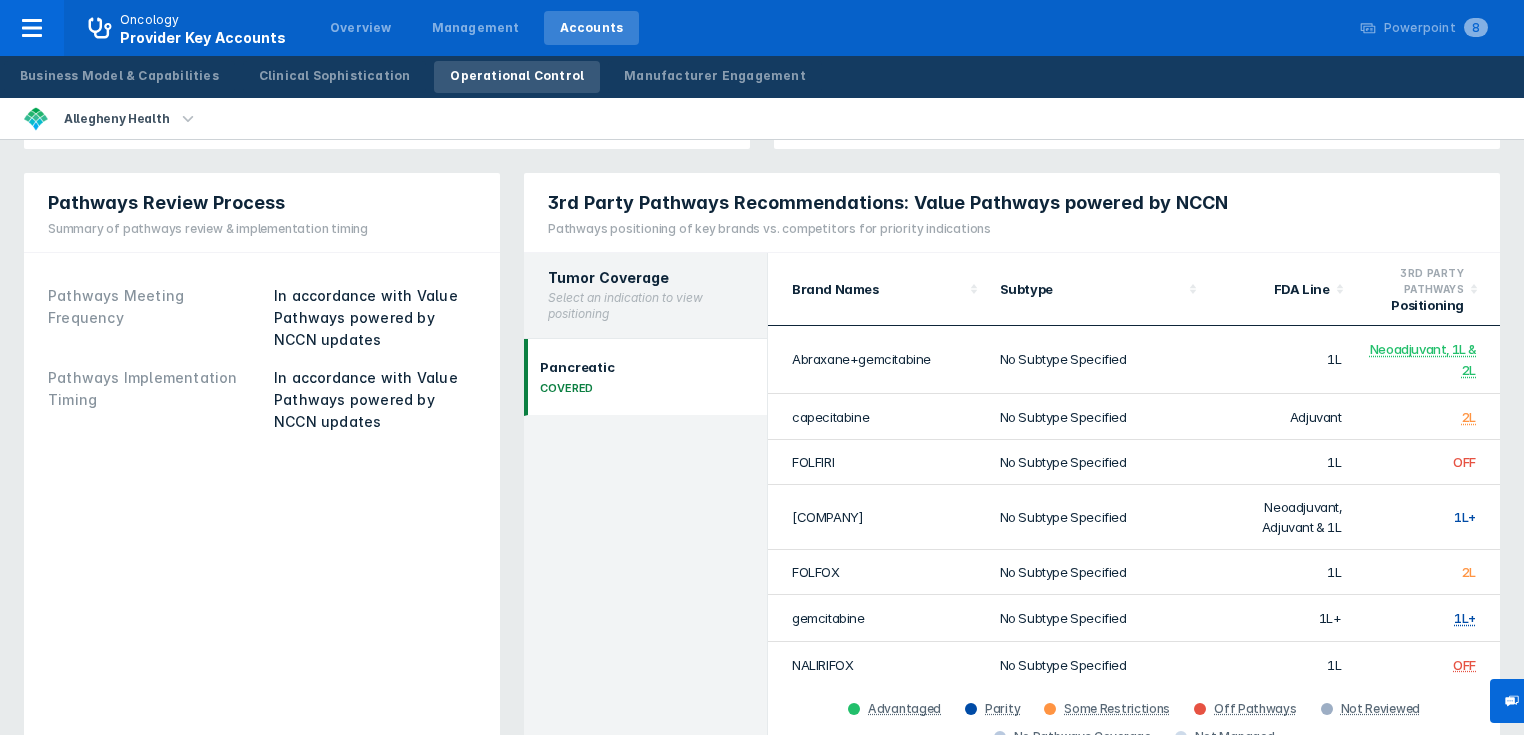 scroll, scrollTop: 400, scrollLeft: 0, axis: vertical 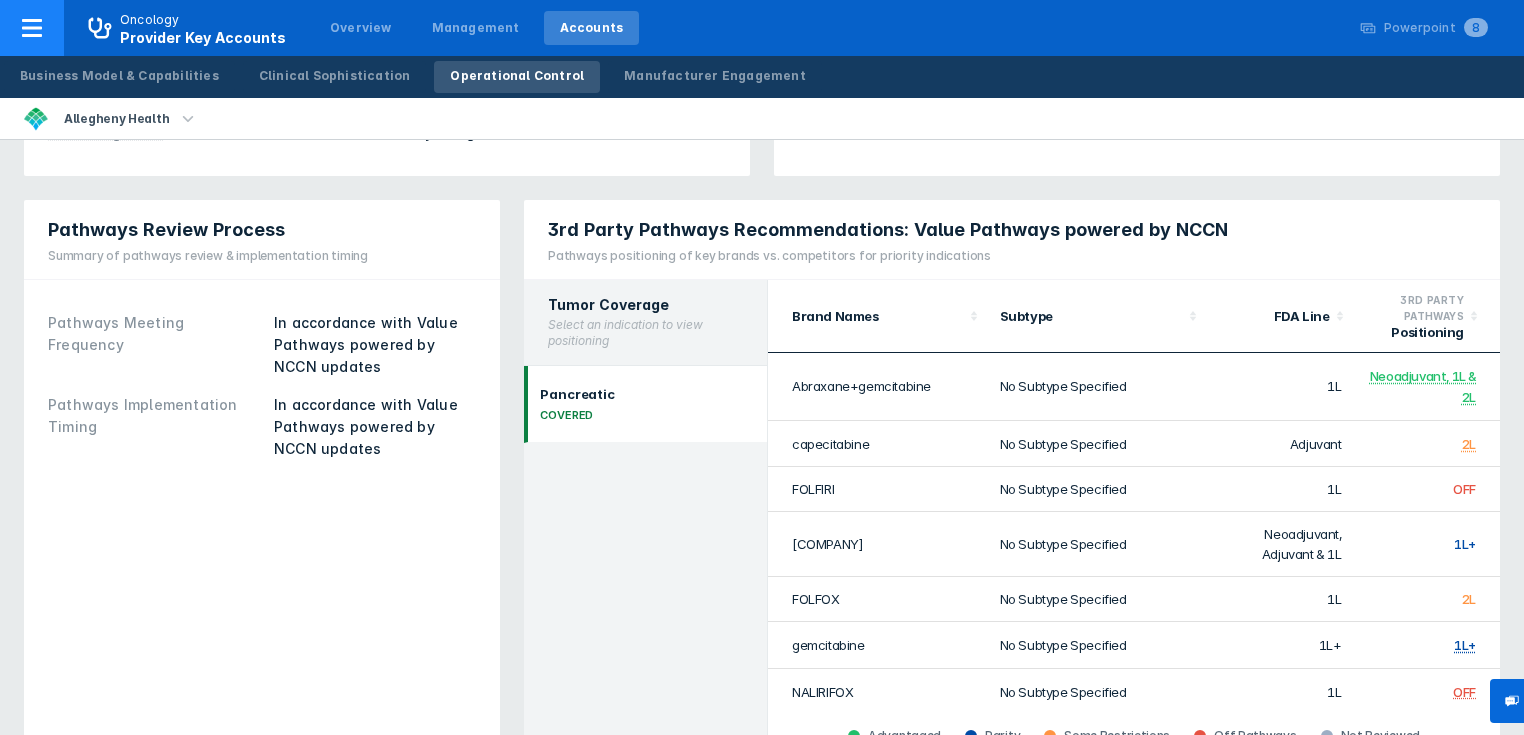 click 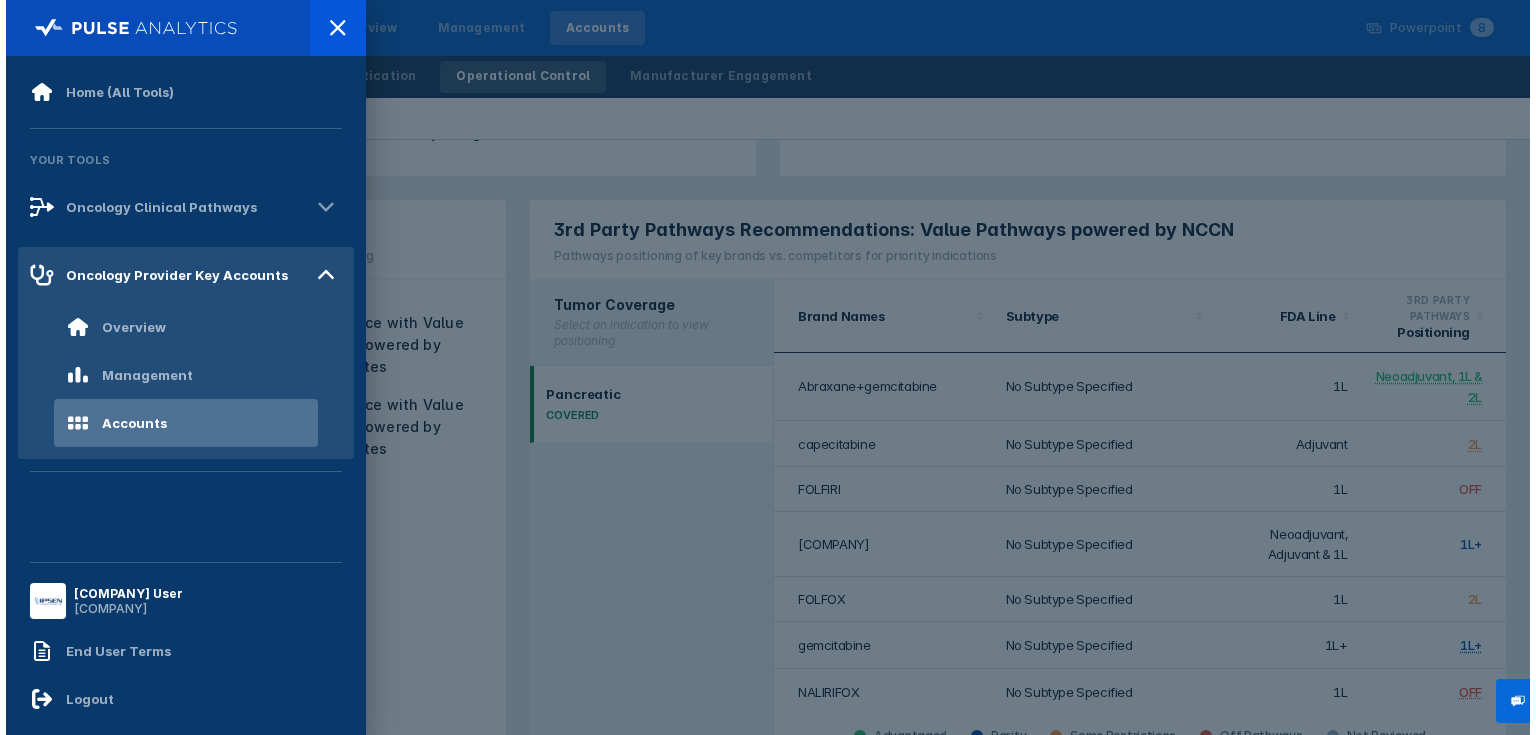 scroll, scrollTop: 0, scrollLeft: 0, axis: both 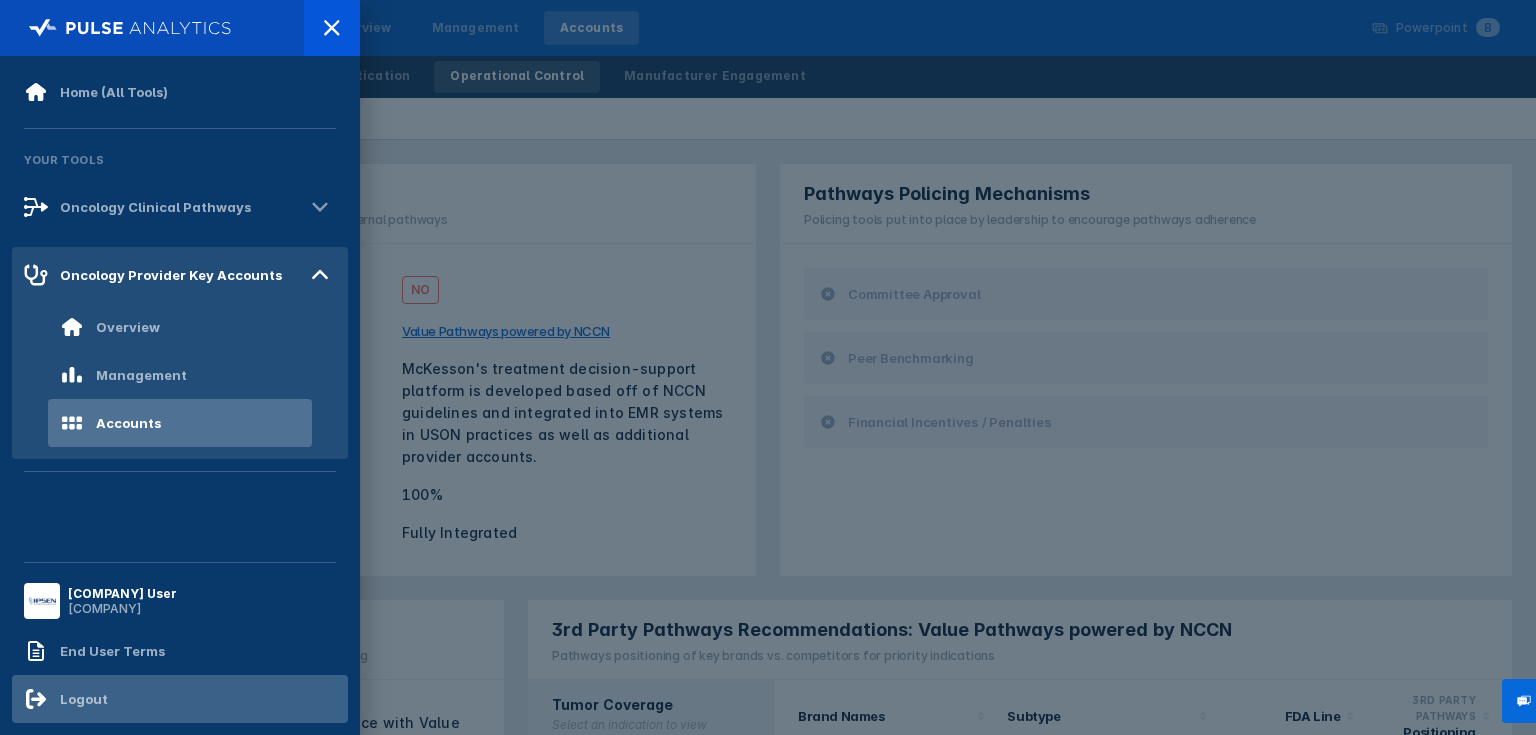 click on "Logout" at bounding box center (84, 699) 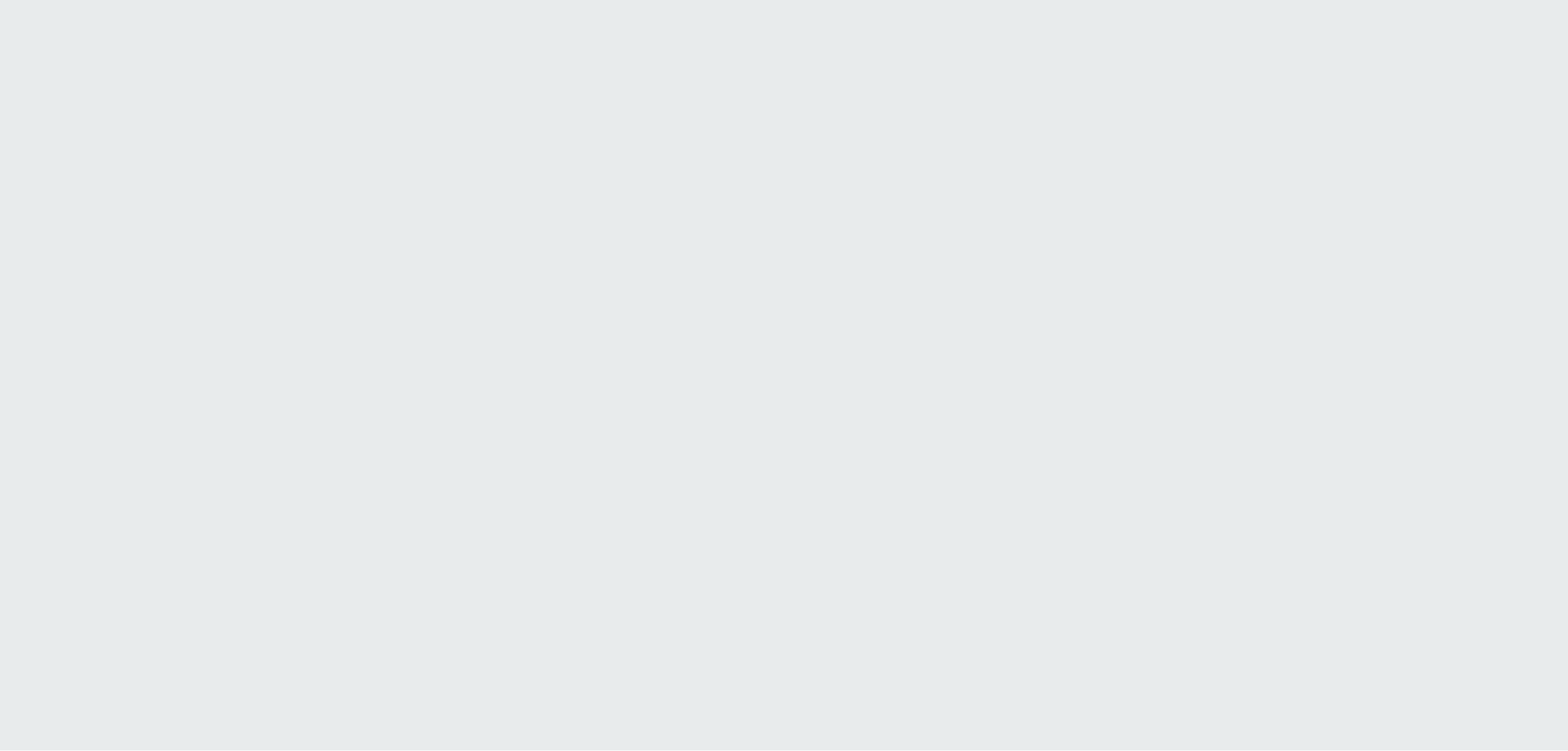 scroll, scrollTop: 0, scrollLeft: 0, axis: both 